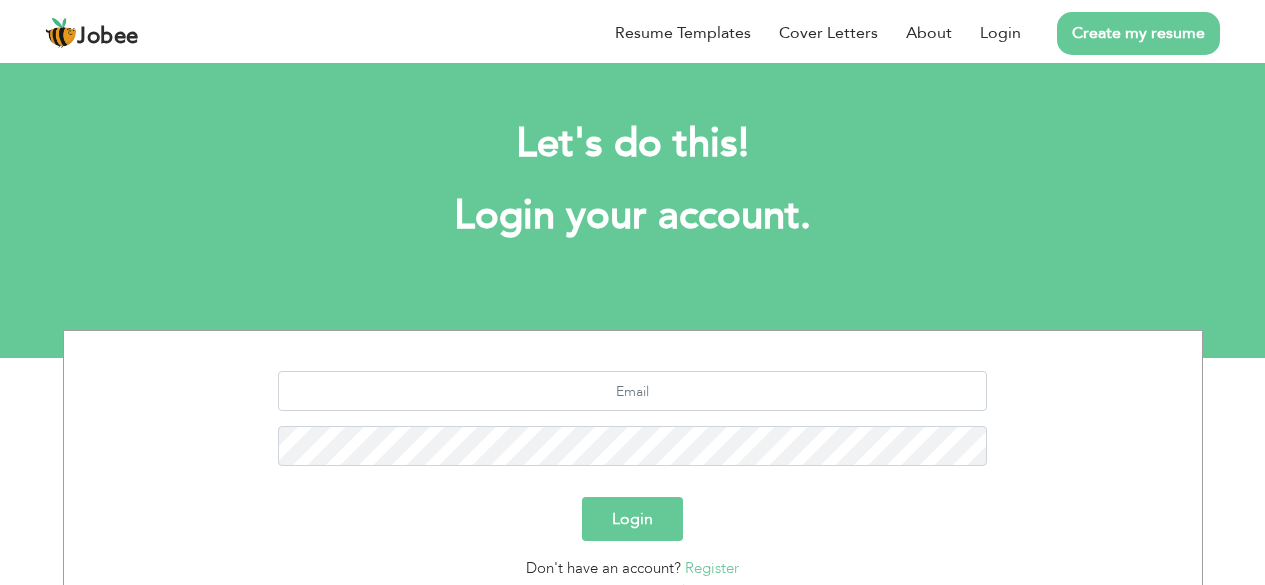 scroll, scrollTop: 0, scrollLeft: 0, axis: both 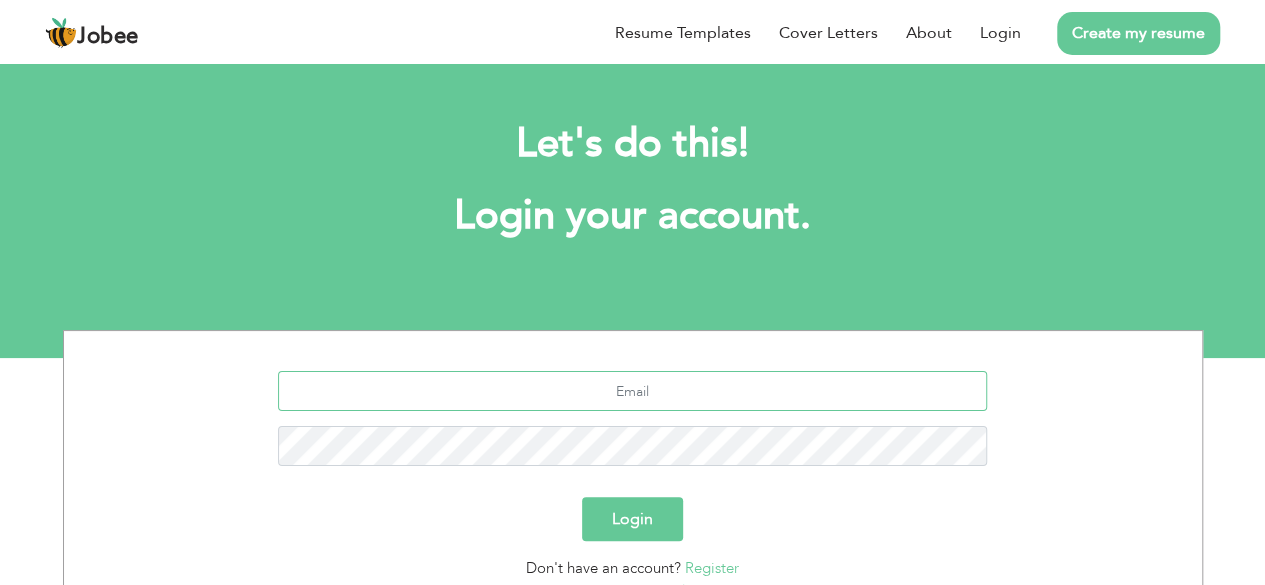click at bounding box center [632, 391] 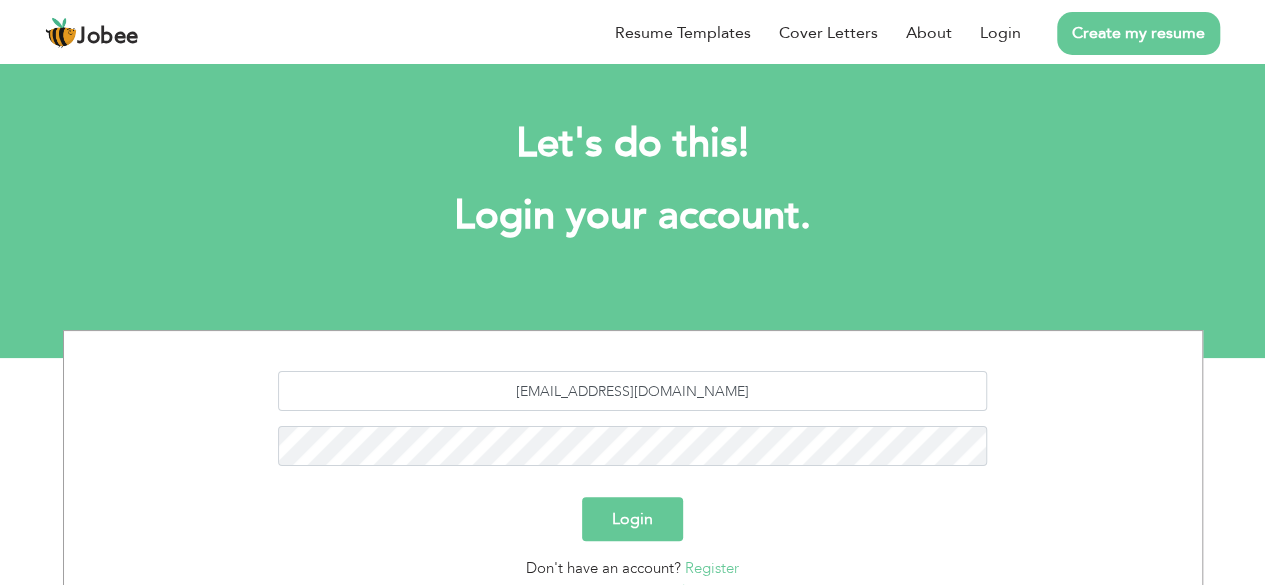 click on "Login" at bounding box center [632, 519] 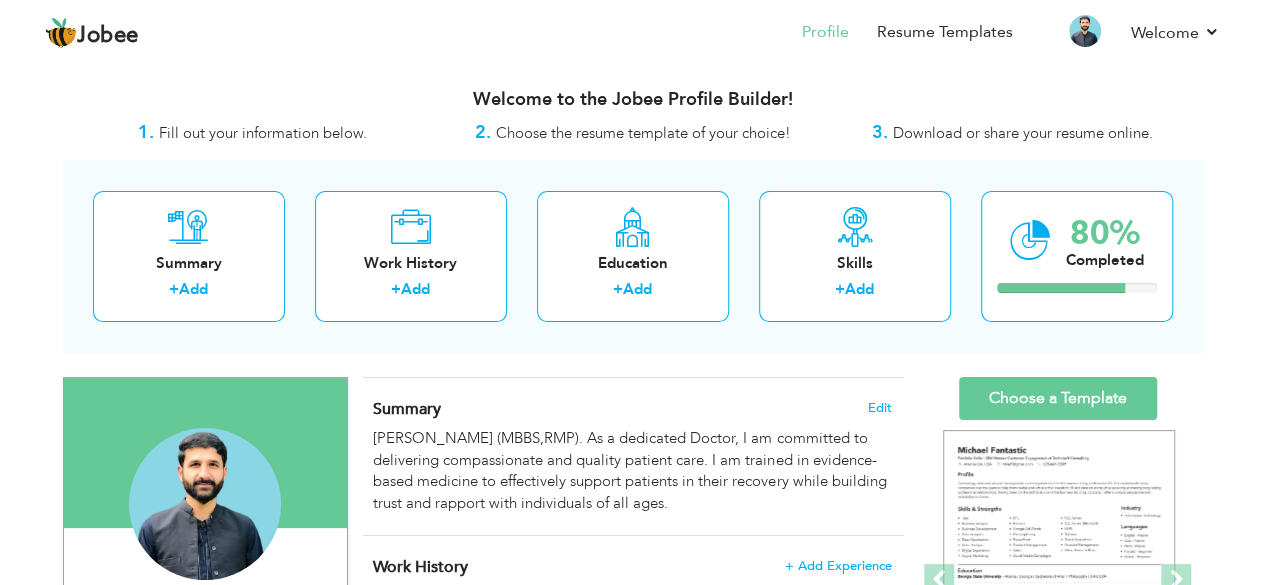 scroll, scrollTop: 0, scrollLeft: 0, axis: both 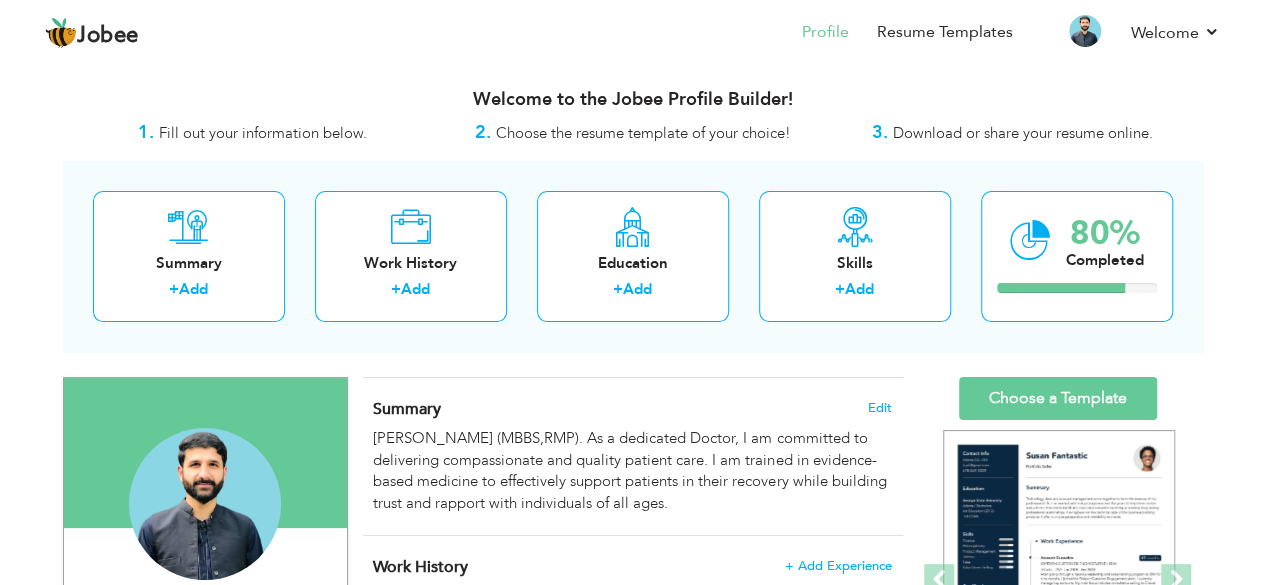 click on "Jobee
Profile
Resume Templates
Resume Templates
Cover Letters
About
My Resume
Welcome
Settings
Log off
Payment Made" at bounding box center [632, 34] 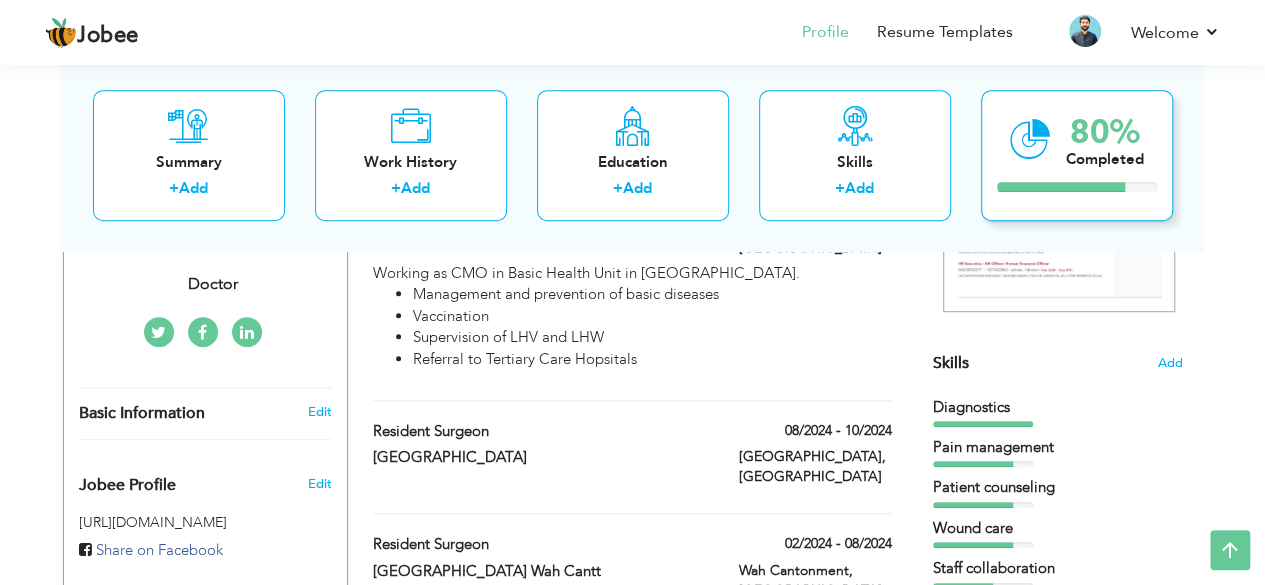 scroll, scrollTop: 0, scrollLeft: 0, axis: both 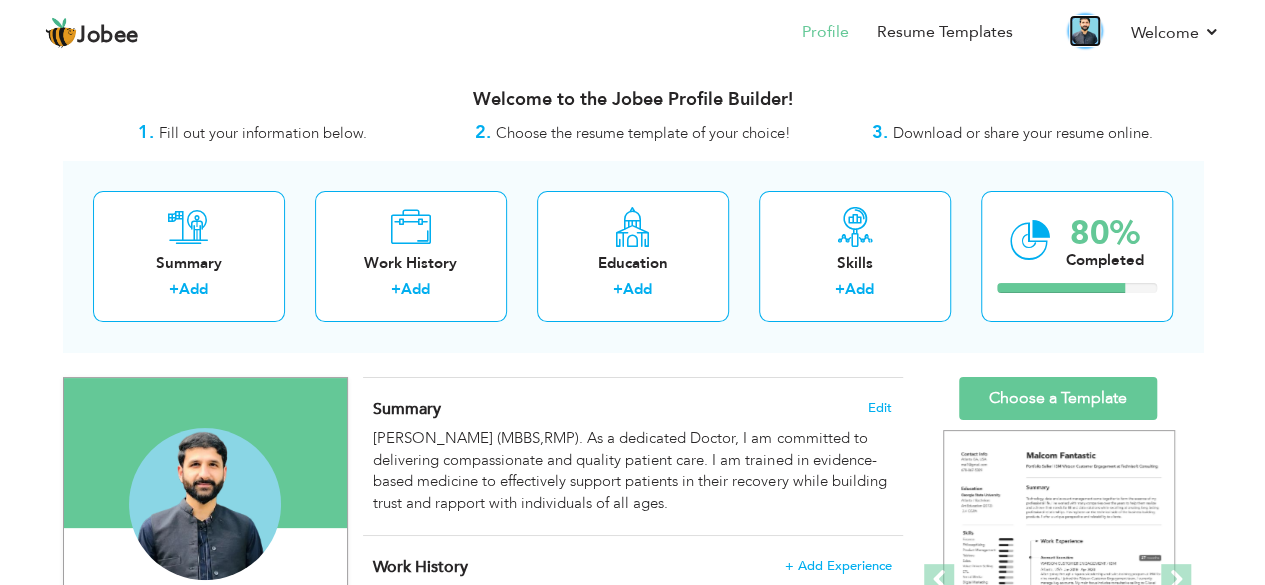 click at bounding box center [1085, 31] 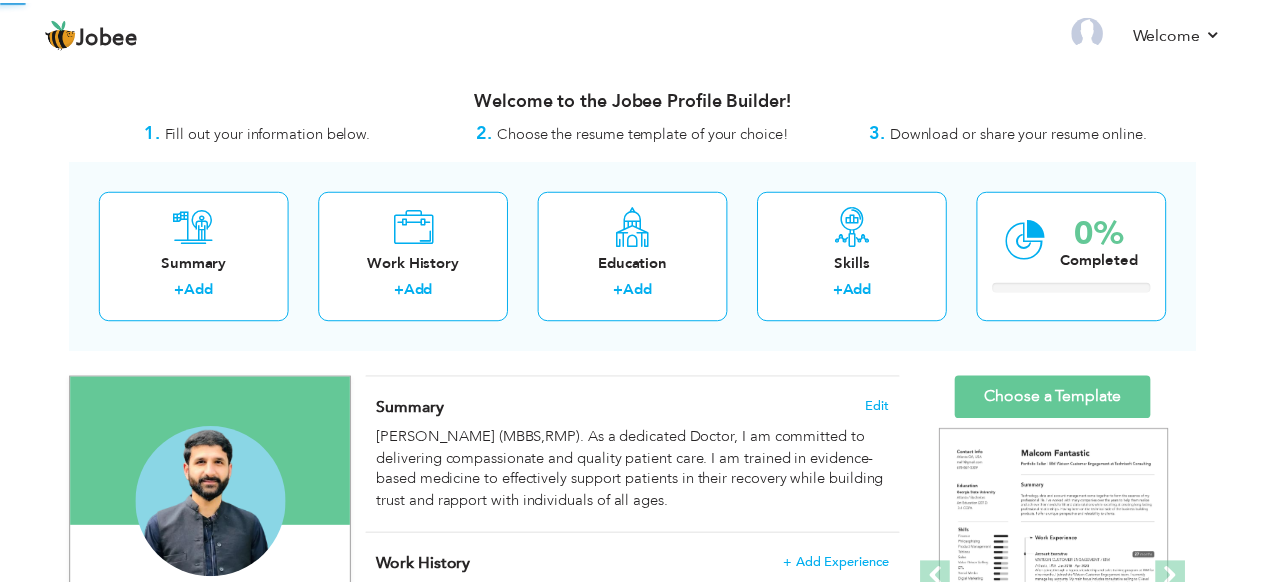 scroll, scrollTop: 0, scrollLeft: 0, axis: both 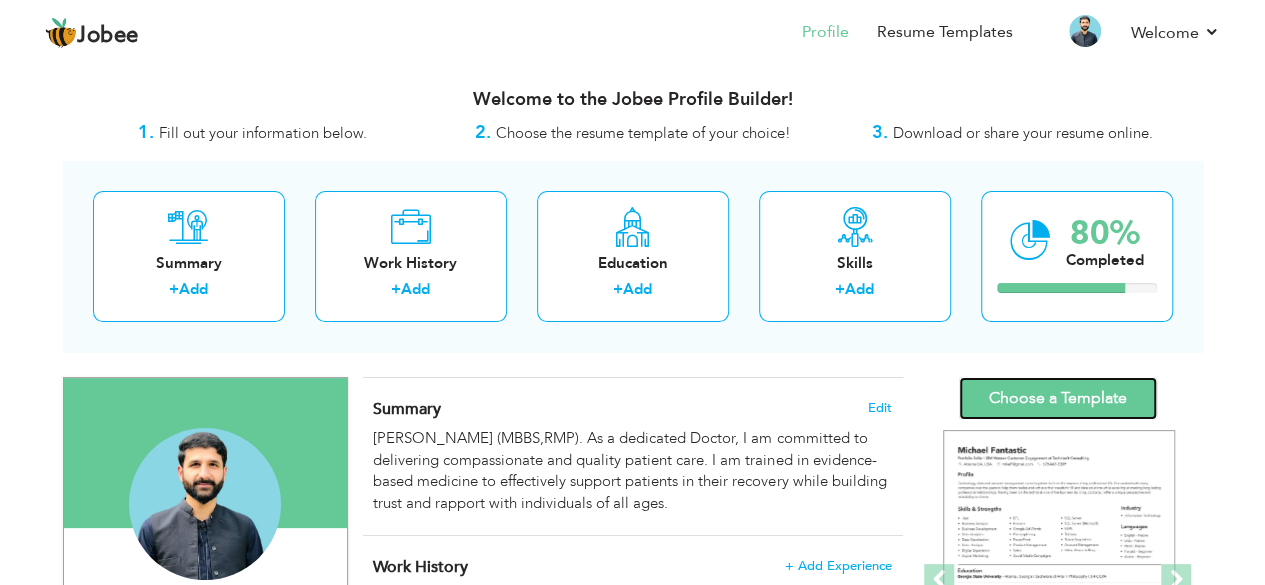 click on "Choose a Template" at bounding box center (1058, 398) 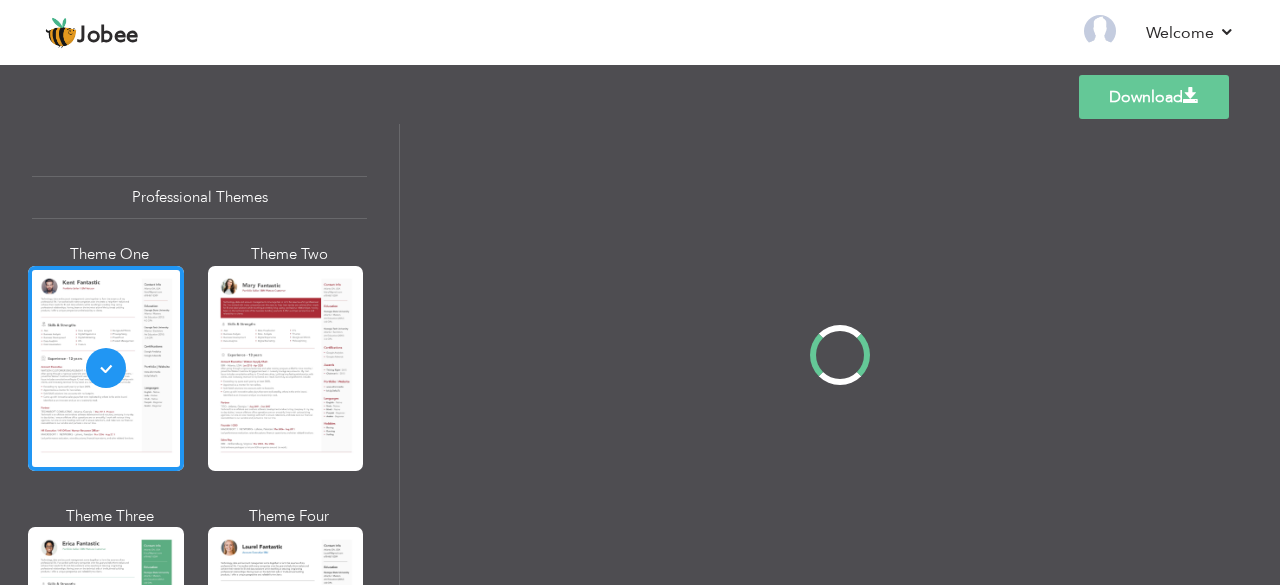 scroll, scrollTop: 0, scrollLeft: 0, axis: both 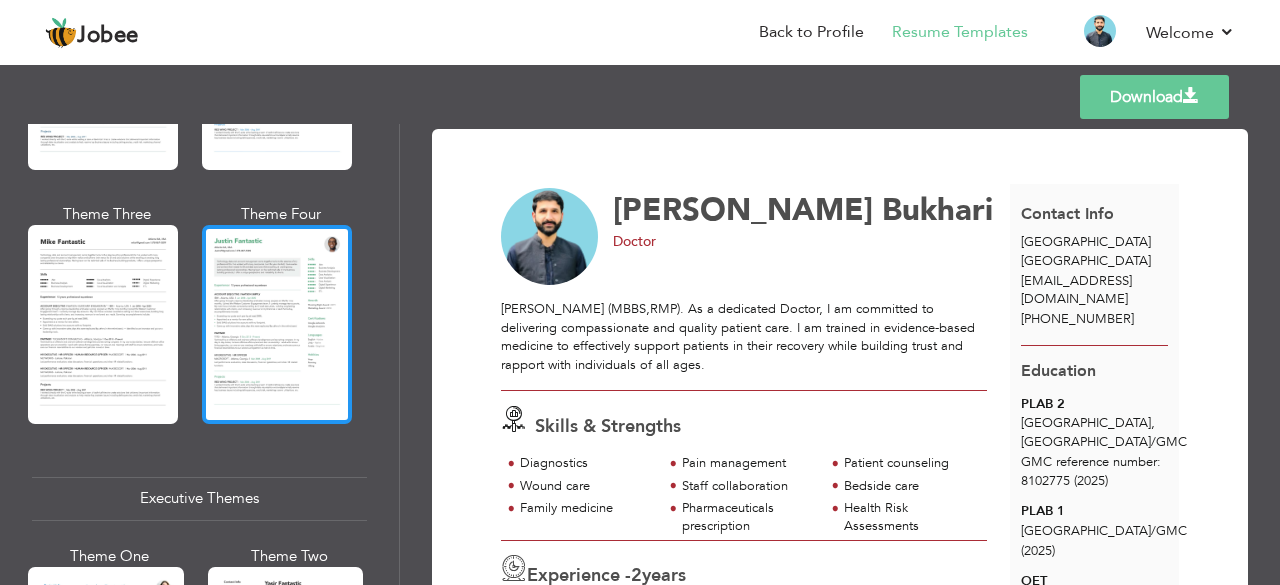 click at bounding box center [277, 324] 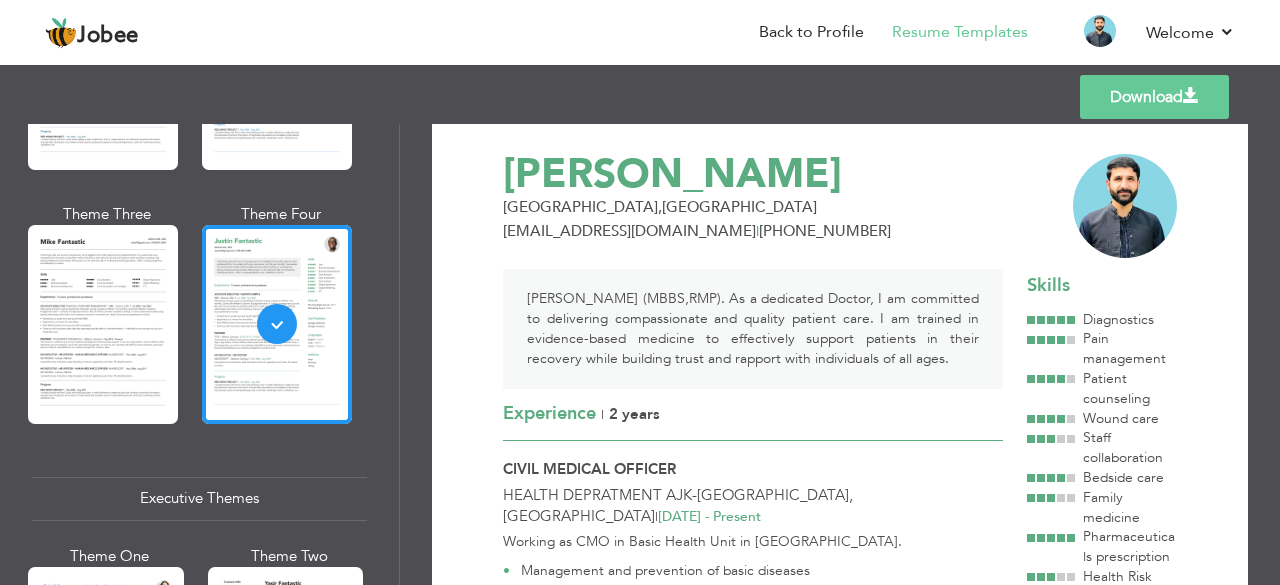scroll, scrollTop: 0, scrollLeft: 0, axis: both 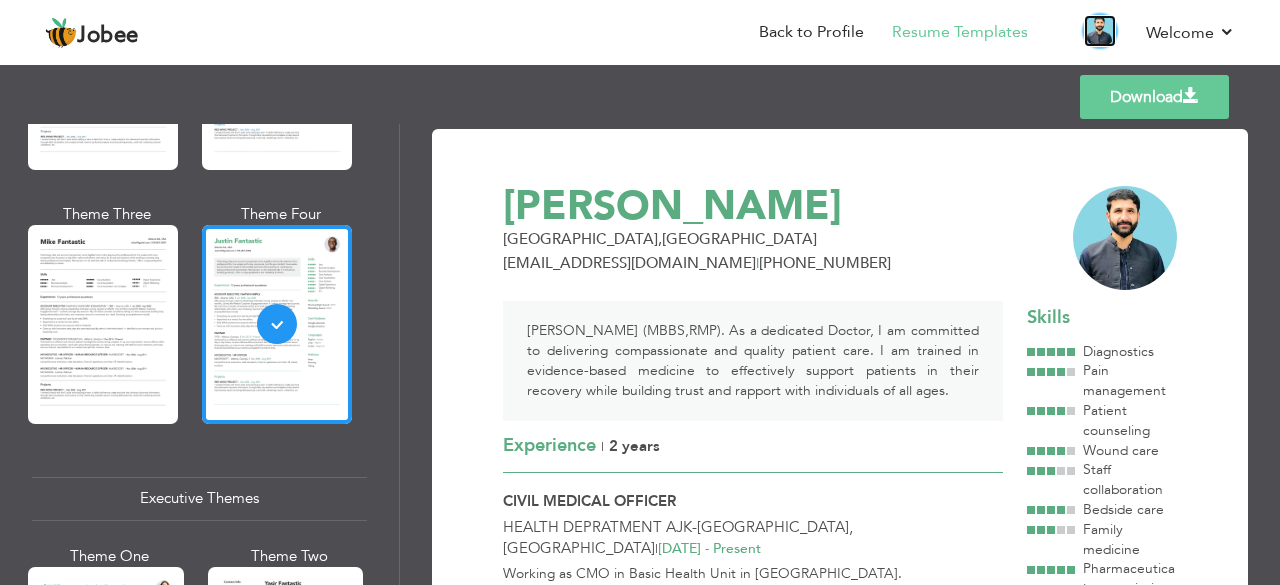 click at bounding box center [1100, 31] 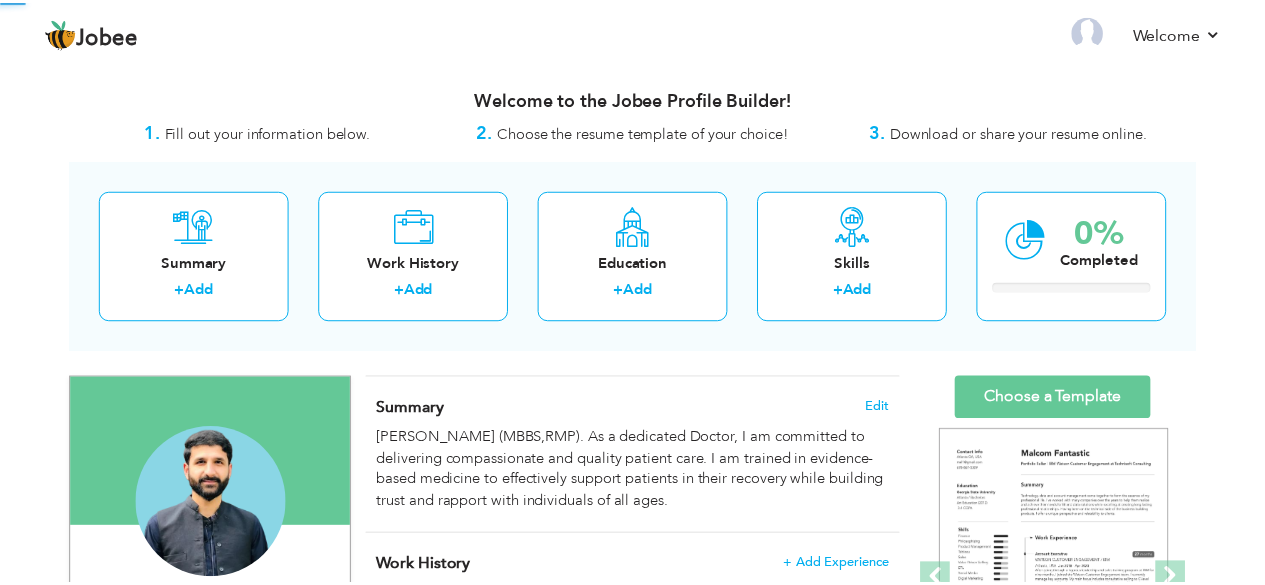 scroll, scrollTop: 0, scrollLeft: 0, axis: both 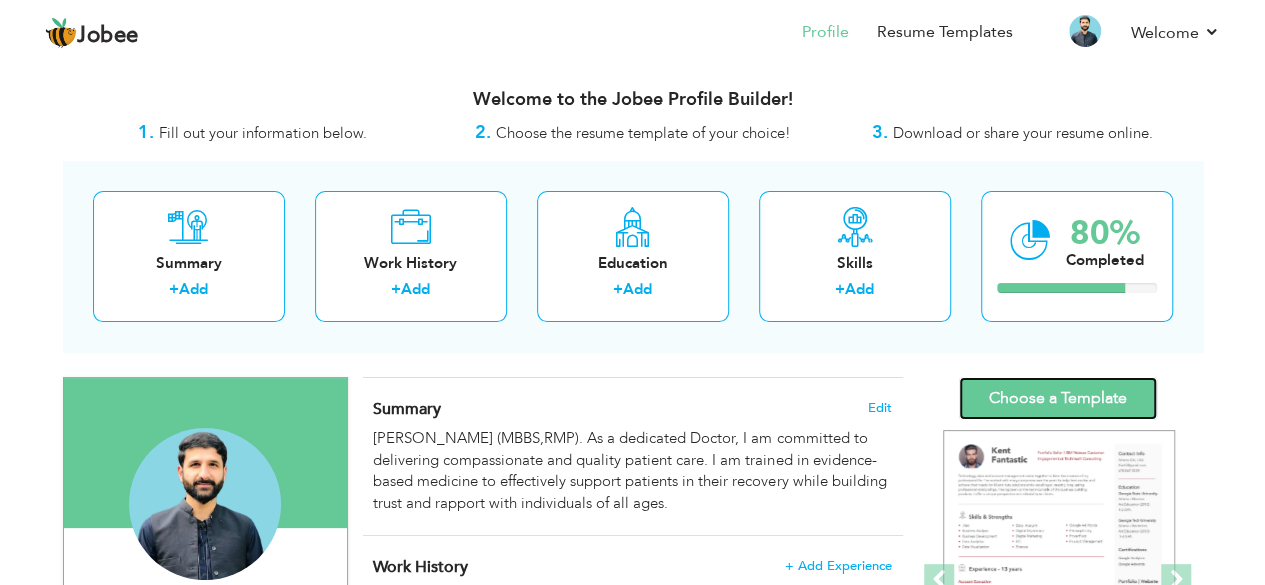 click on "Choose a Template" at bounding box center [1058, 398] 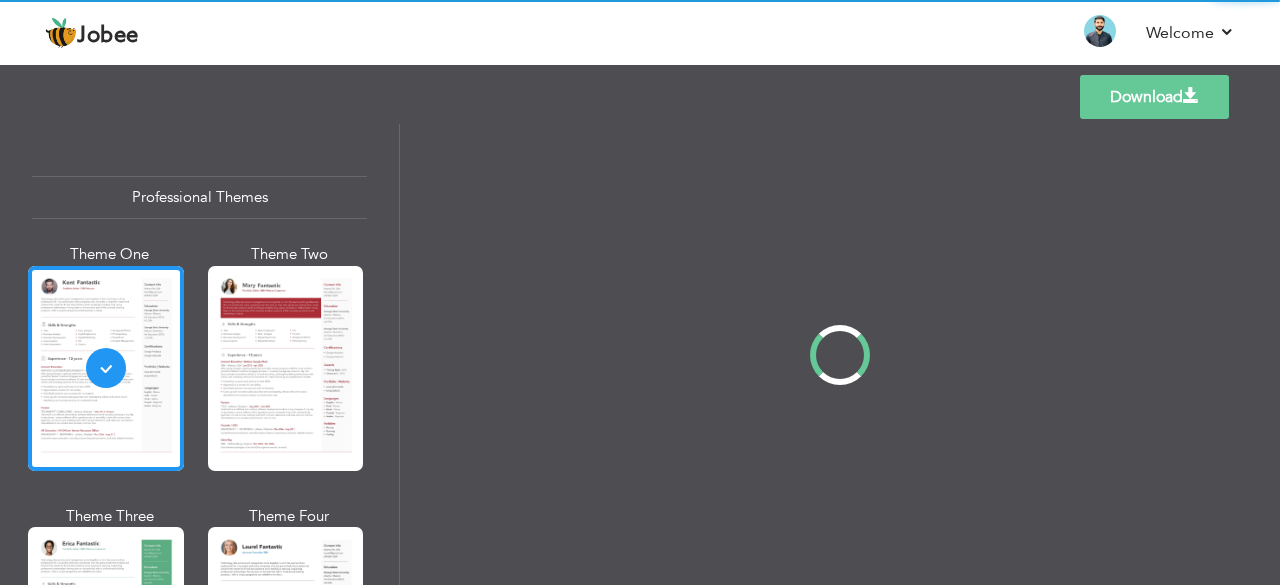 scroll, scrollTop: 0, scrollLeft: 0, axis: both 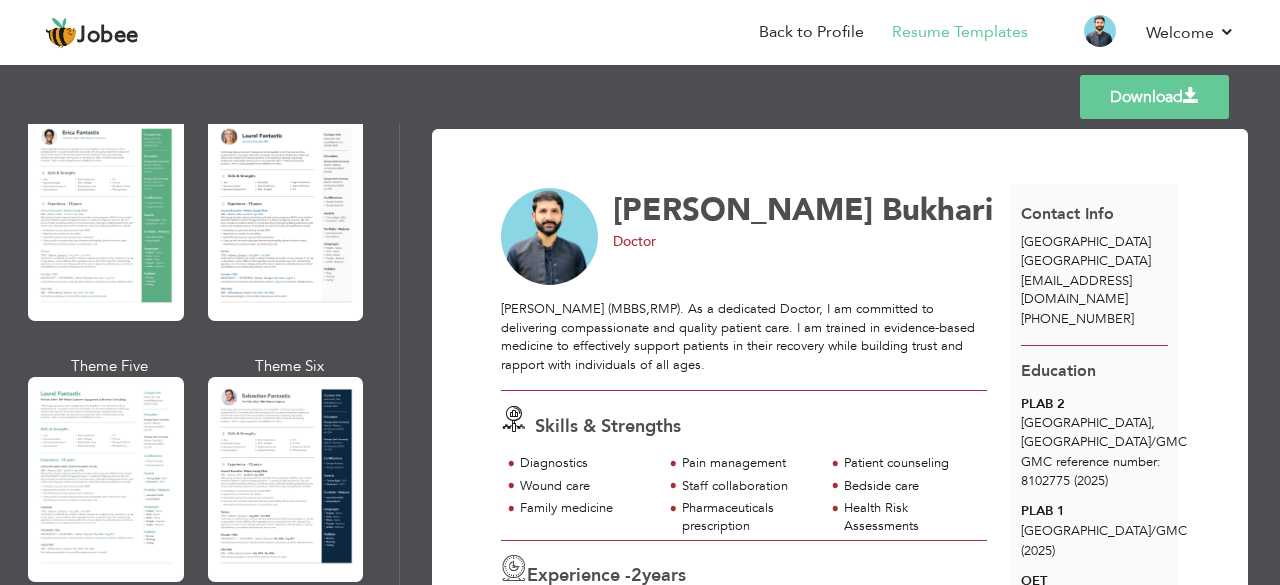 click at bounding box center (286, 218) 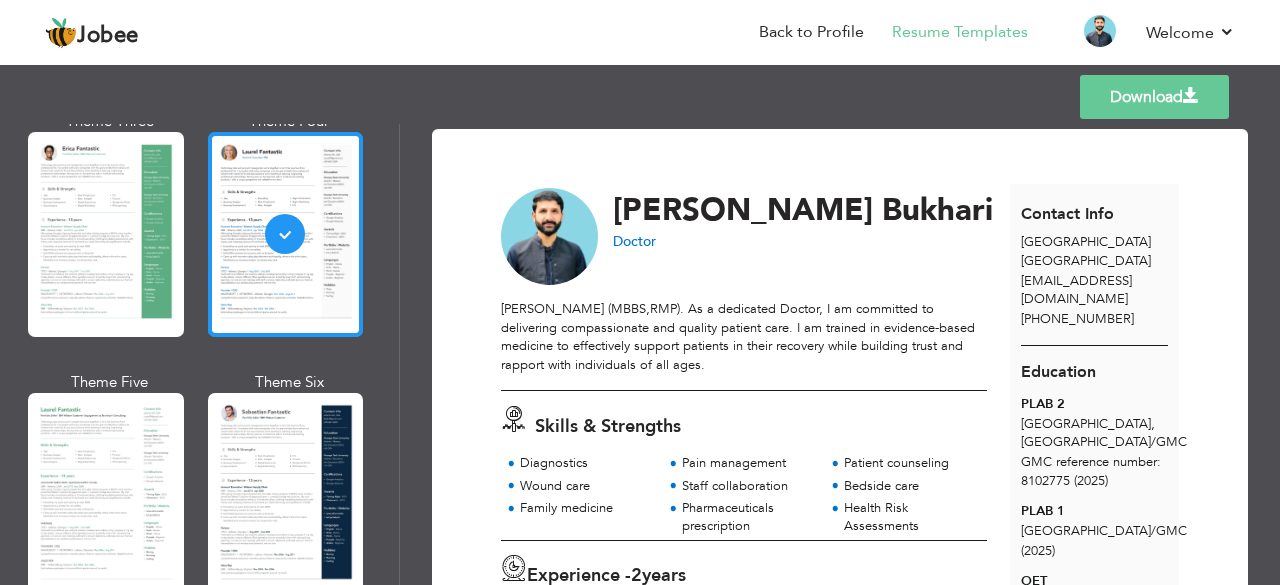scroll, scrollTop: 394, scrollLeft: 0, axis: vertical 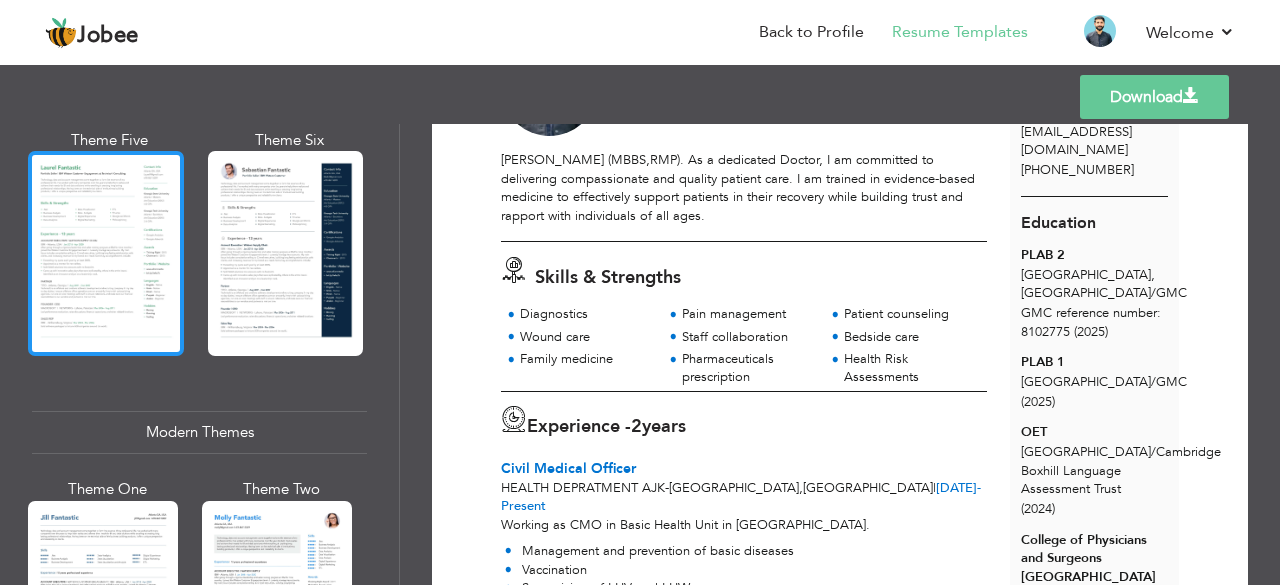 click at bounding box center [106, 253] 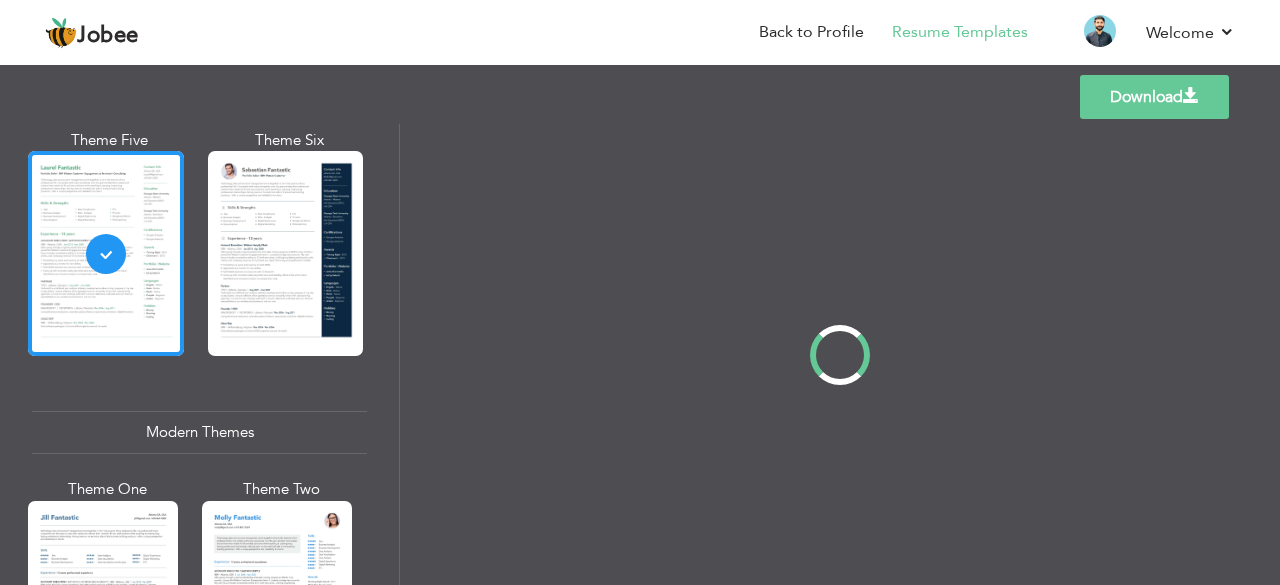 scroll, scrollTop: 0, scrollLeft: 0, axis: both 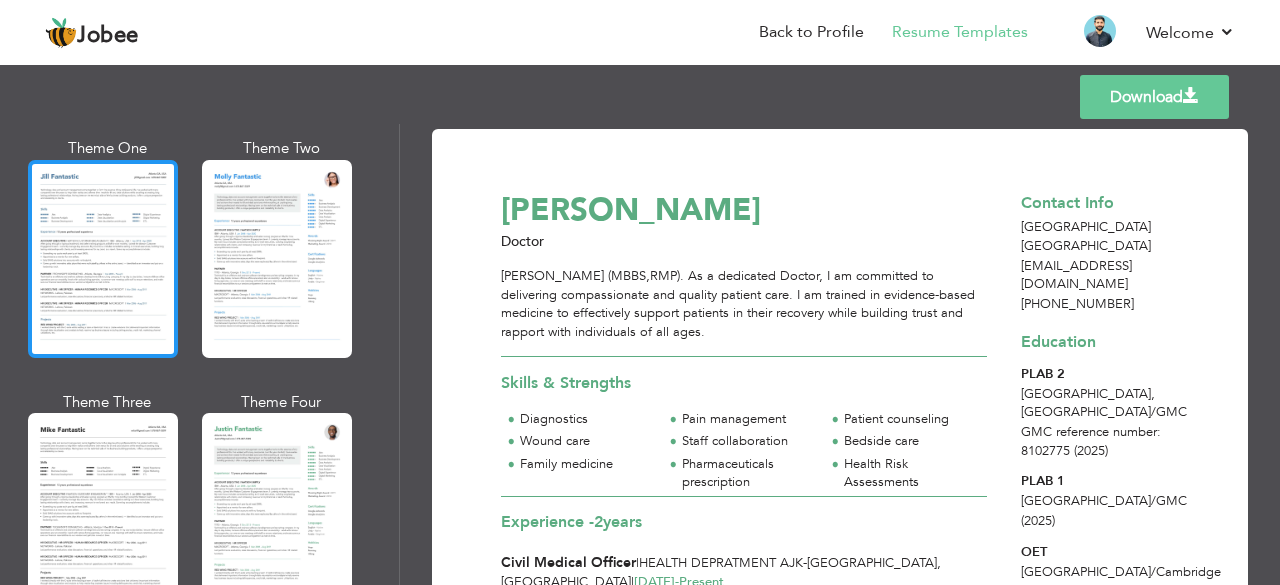 click at bounding box center (103, 259) 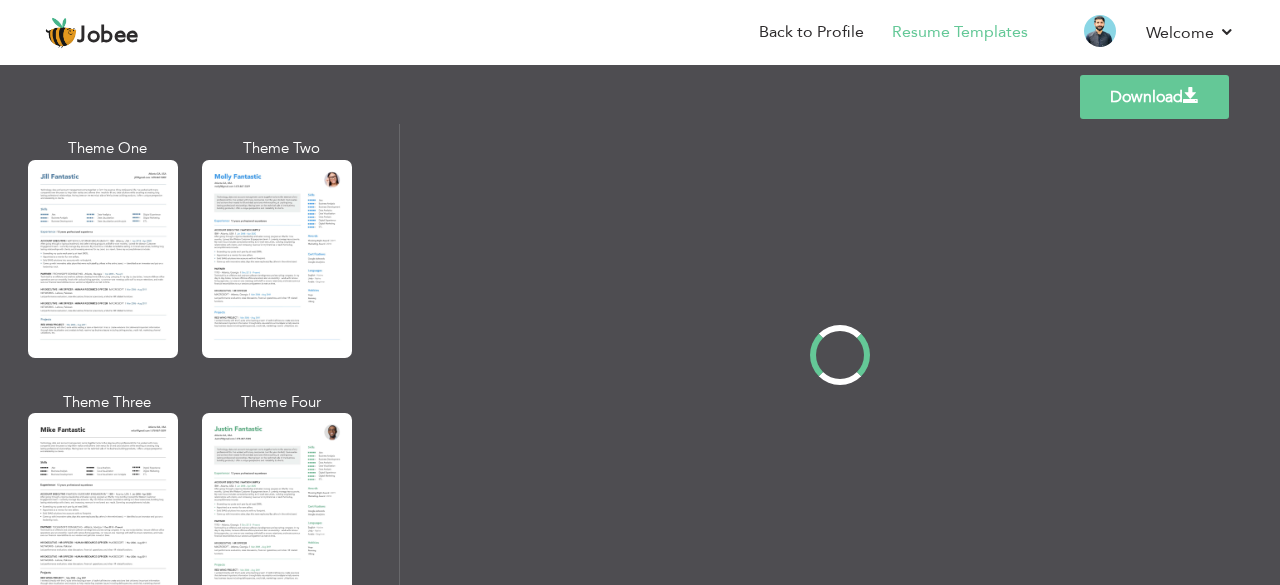 scroll, scrollTop: 0, scrollLeft: 0, axis: both 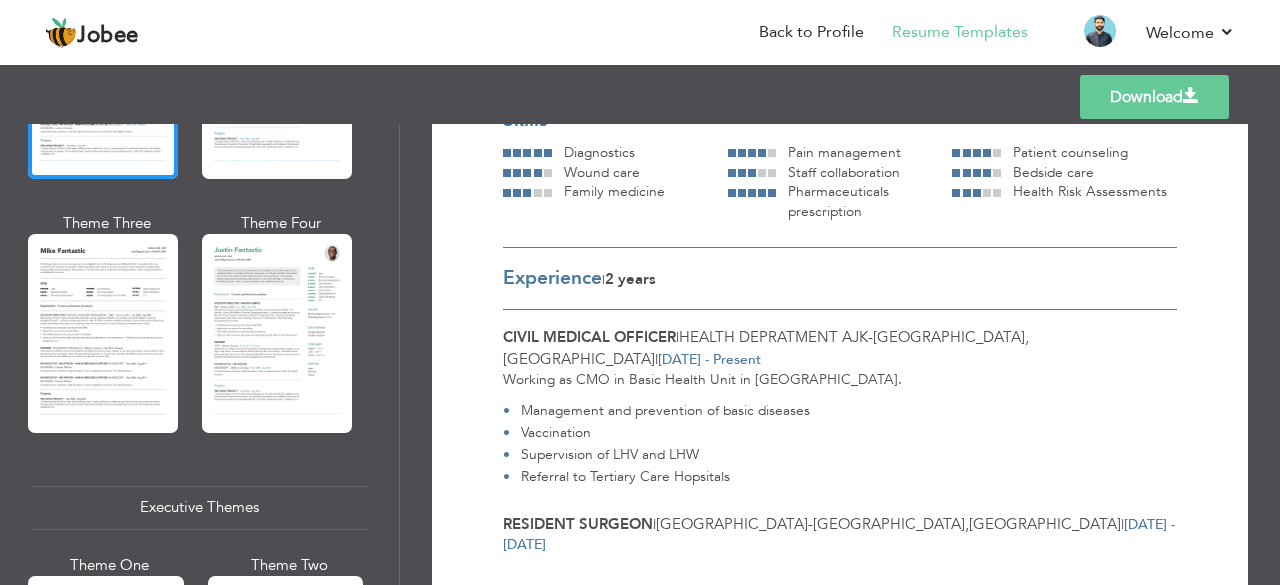 drag, startPoint x: 428, startPoint y: 372, endPoint x: 386, endPoint y: 409, distance: 55.97321 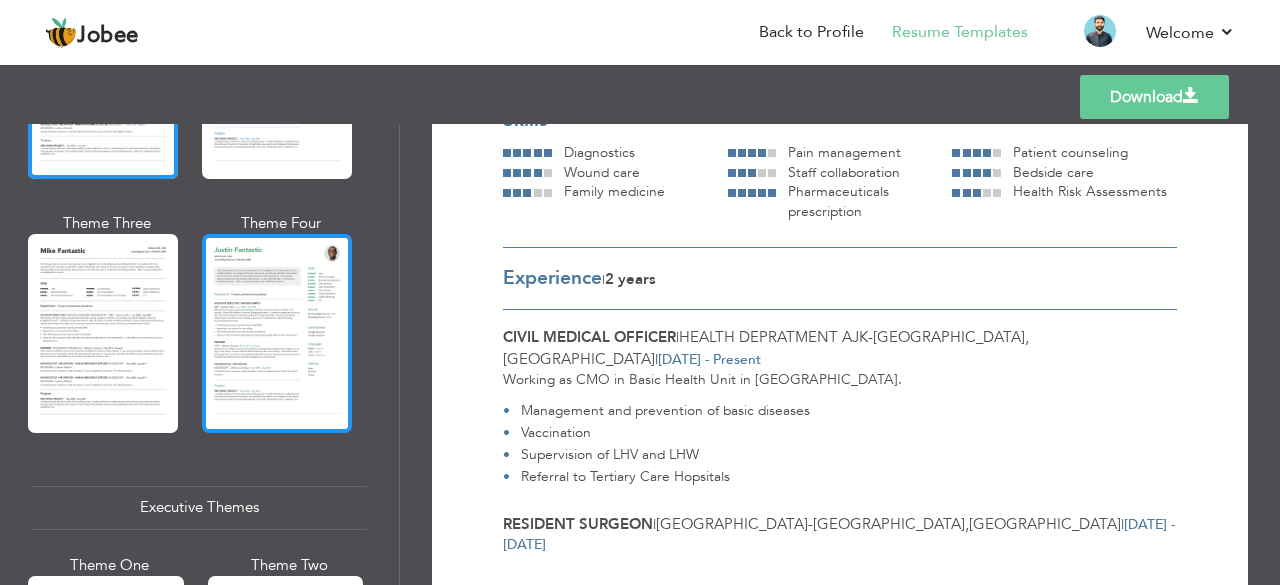 click at bounding box center (277, 333) 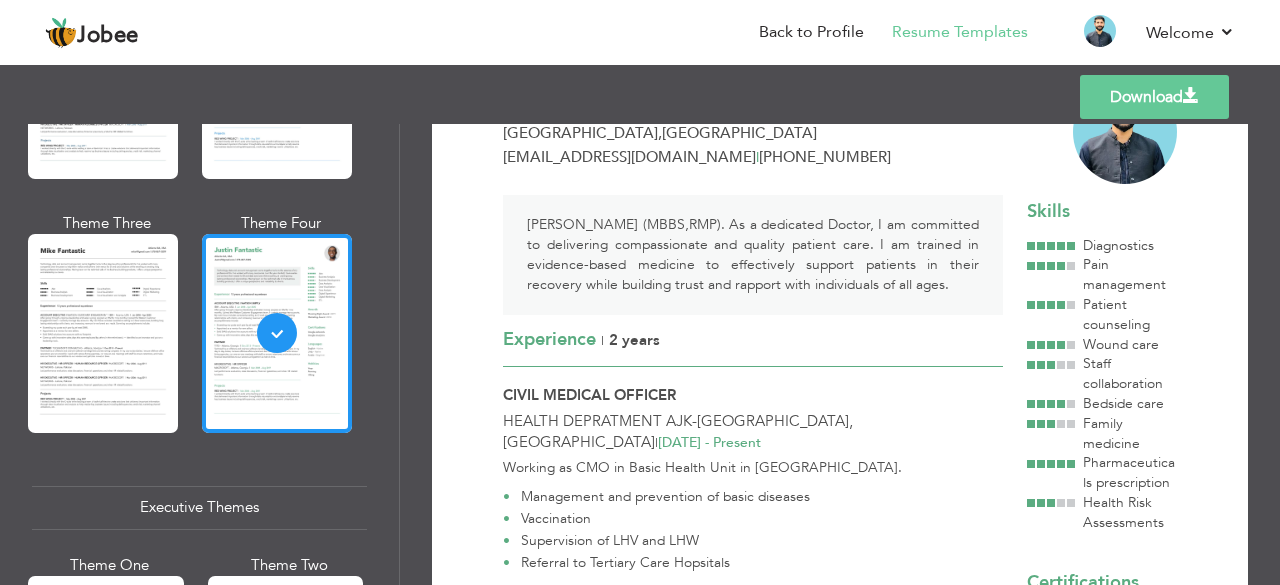 scroll, scrollTop: 0, scrollLeft: 0, axis: both 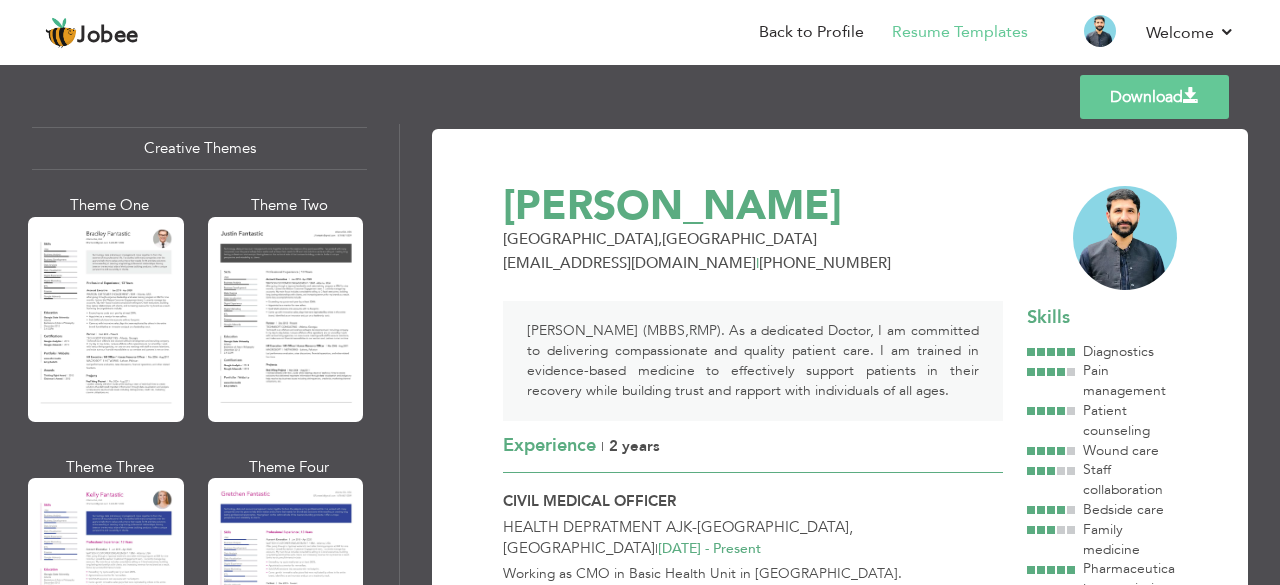 click on "Theme One
Theme Two
Theme Three
Theme Four" at bounding box center (199, 717) 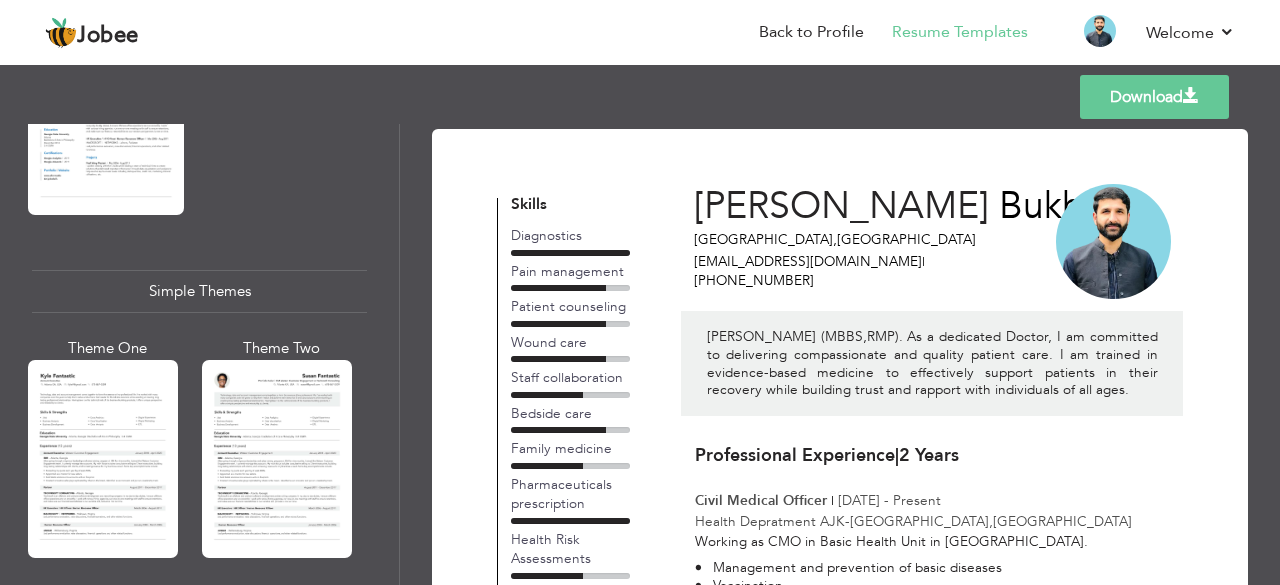 scroll, scrollTop: 3380, scrollLeft: 0, axis: vertical 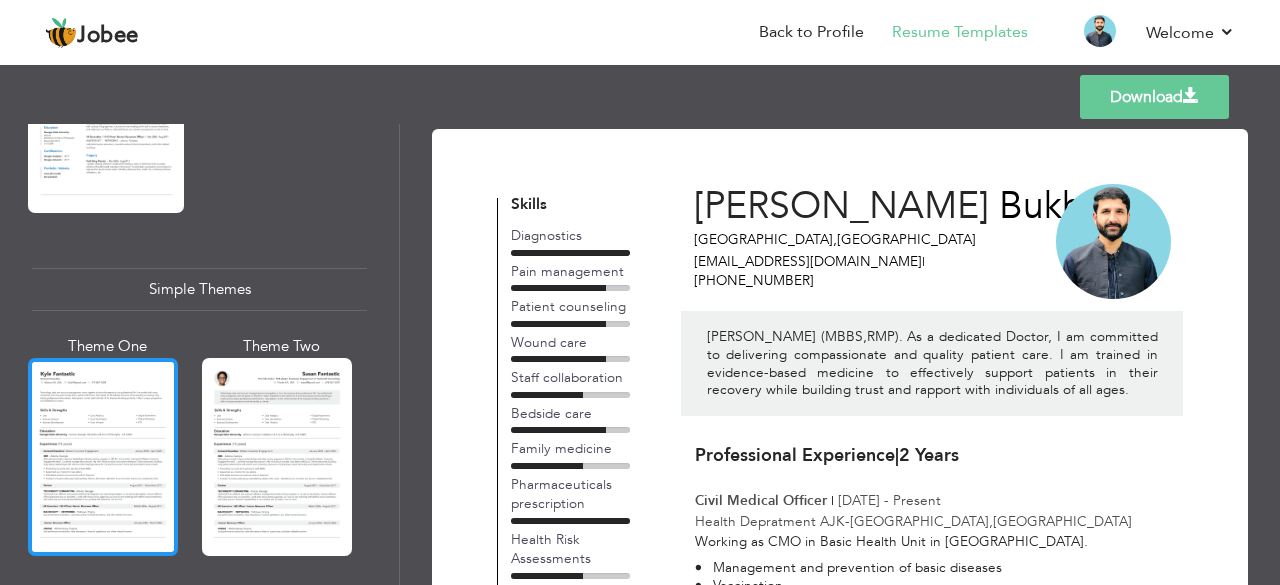 click at bounding box center [103, 457] 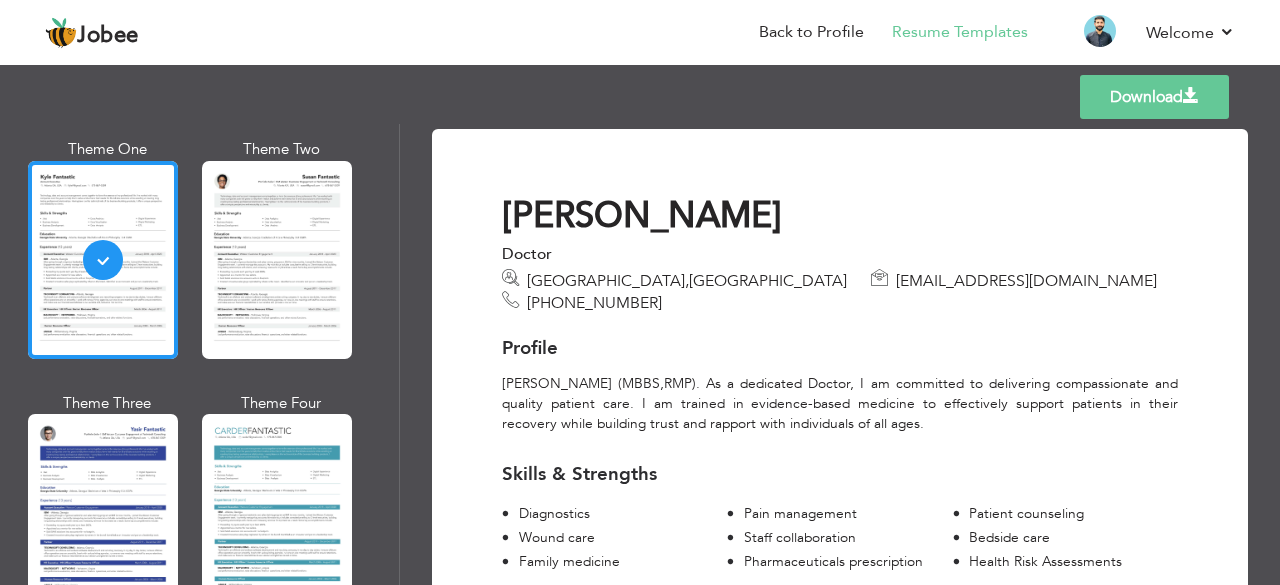 scroll, scrollTop: 3578, scrollLeft: 0, axis: vertical 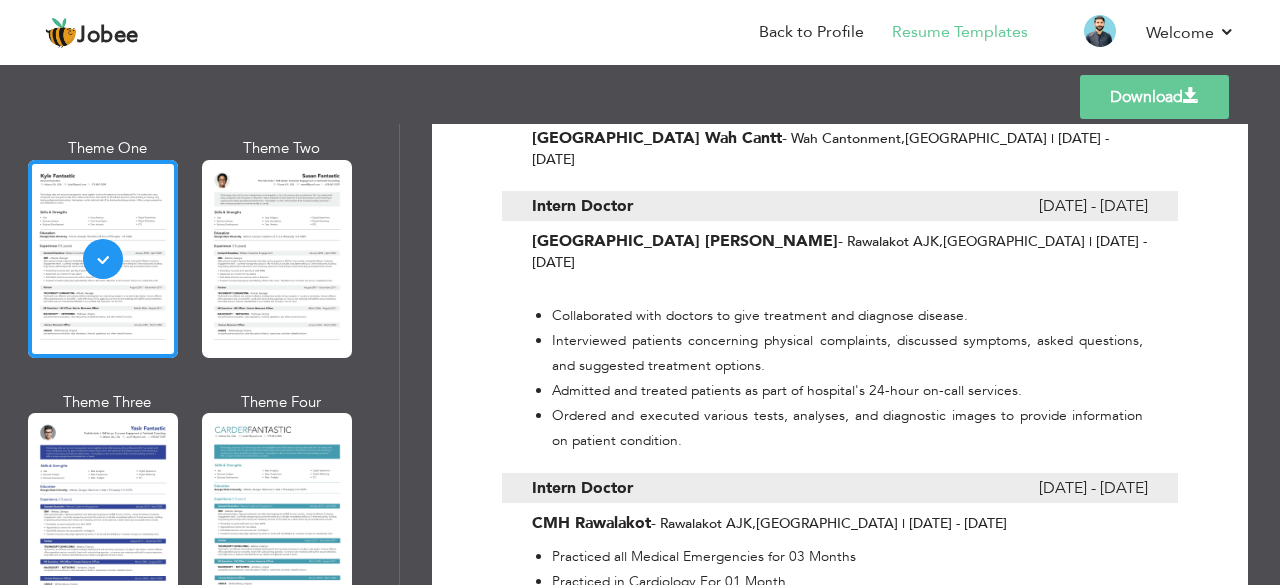 click on "Download" at bounding box center (1154, 97) 